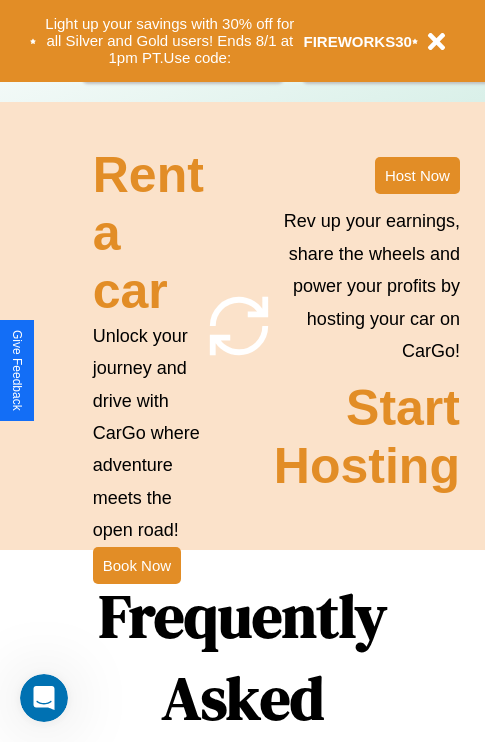 scroll, scrollTop: 1947, scrollLeft: 0, axis: vertical 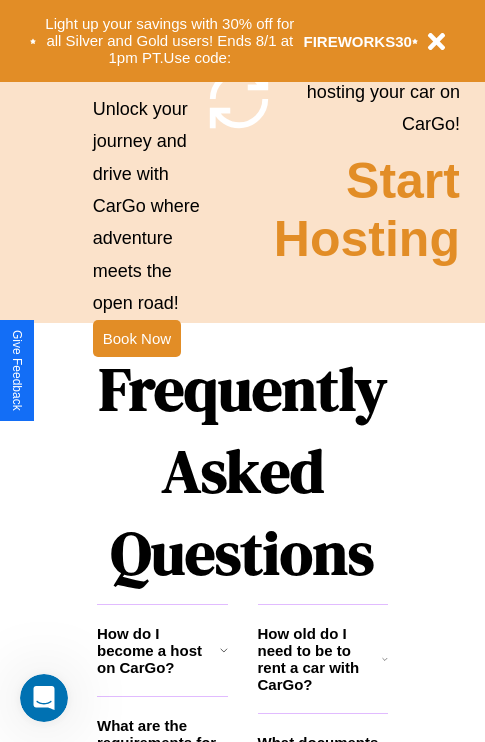 click on "Frequently Asked Questions" at bounding box center [242, 471] 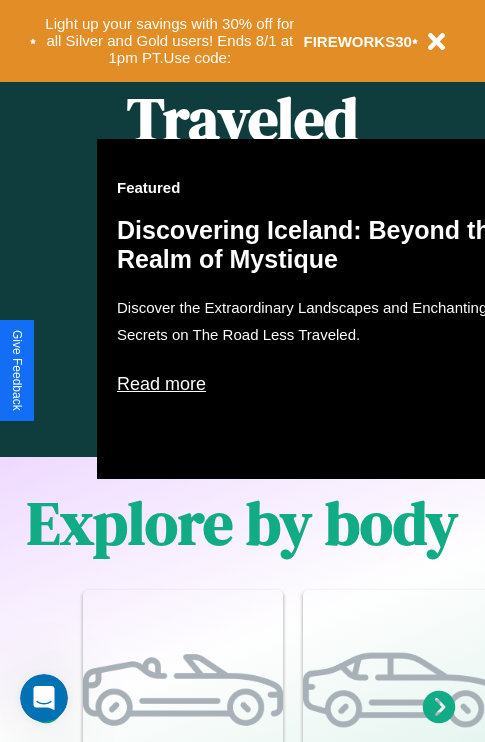 scroll, scrollTop: 0, scrollLeft: 0, axis: both 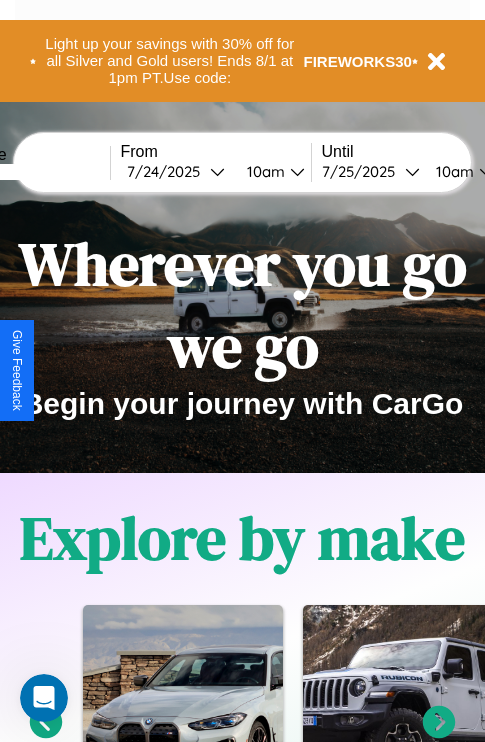 click at bounding box center [35, 172] 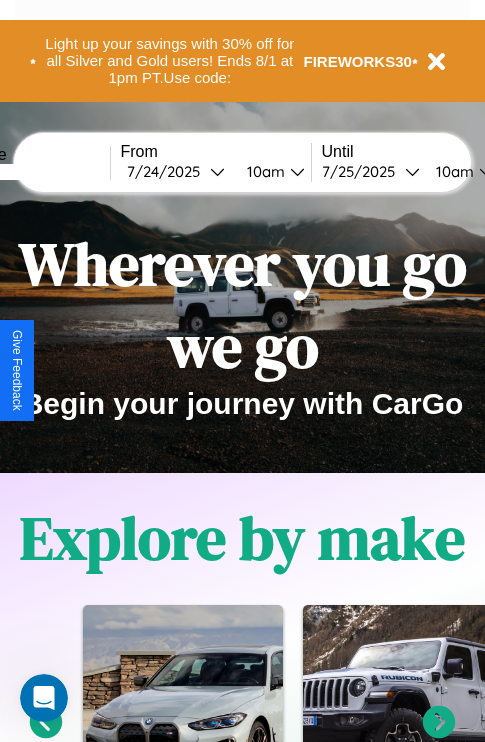 type on "******" 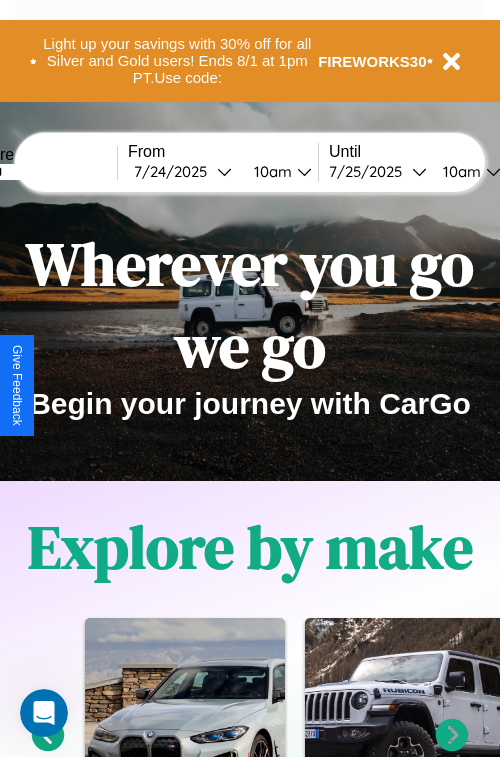 select on "*" 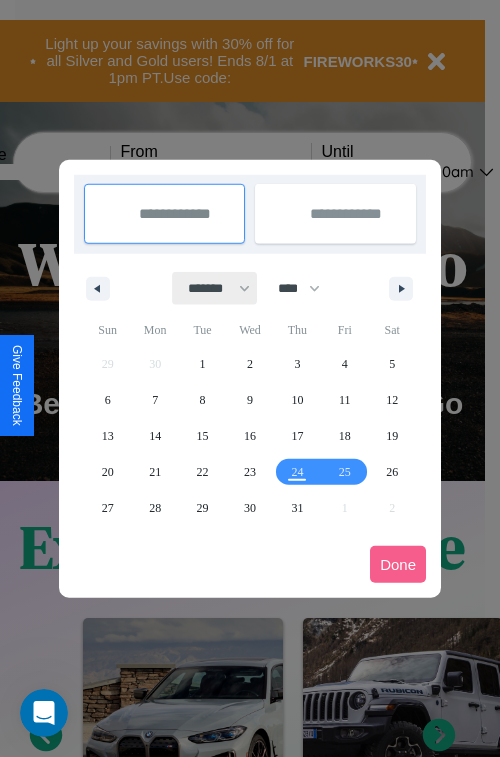click on "******* ******** ***** ***** *** **** **** ****** ********* ******* ******** ********" at bounding box center [215, 288] 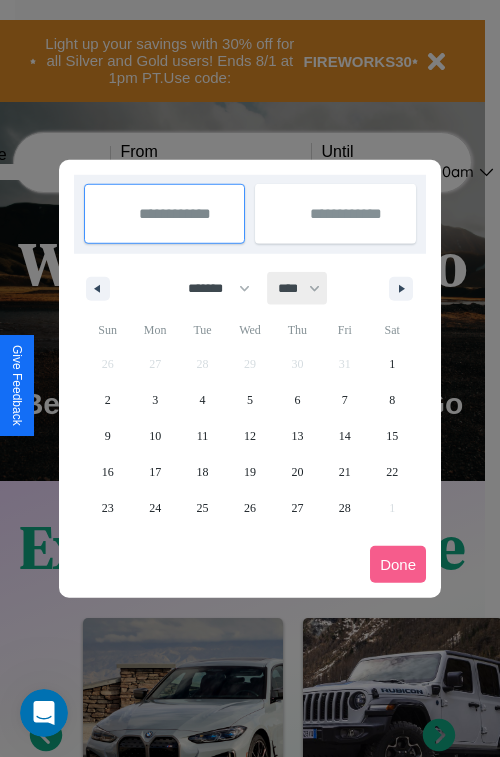 click on "**** **** **** **** **** **** **** **** **** **** **** **** **** **** **** **** **** **** **** **** **** **** **** **** **** **** **** **** **** **** **** **** **** **** **** **** **** **** **** **** **** **** **** **** **** **** **** **** **** **** **** **** **** **** **** **** **** **** **** **** **** **** **** **** **** **** **** **** **** **** **** **** **** **** **** **** **** **** **** **** **** **** **** **** **** **** **** **** **** **** **** **** **** **** **** **** **** **** **** **** **** **** **** **** **** **** **** **** **** **** **** **** **** **** **** **** **** **** **** **** ****" at bounding box center (298, 288) 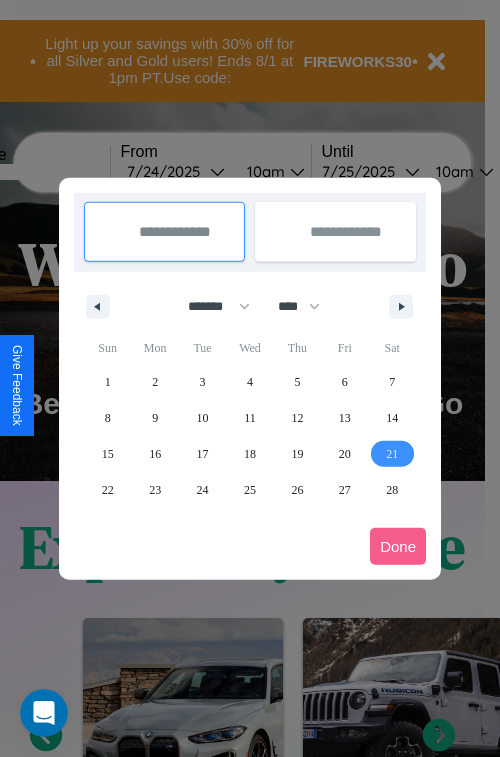 click on "21" at bounding box center [392, 454] 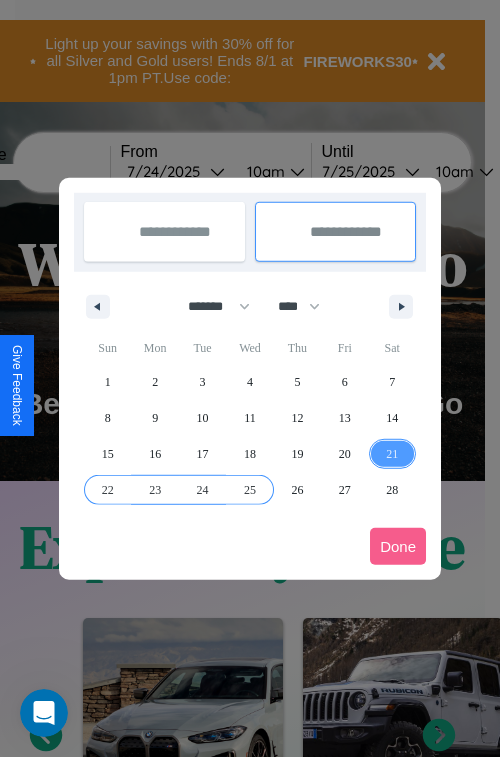 click on "25" at bounding box center [250, 490] 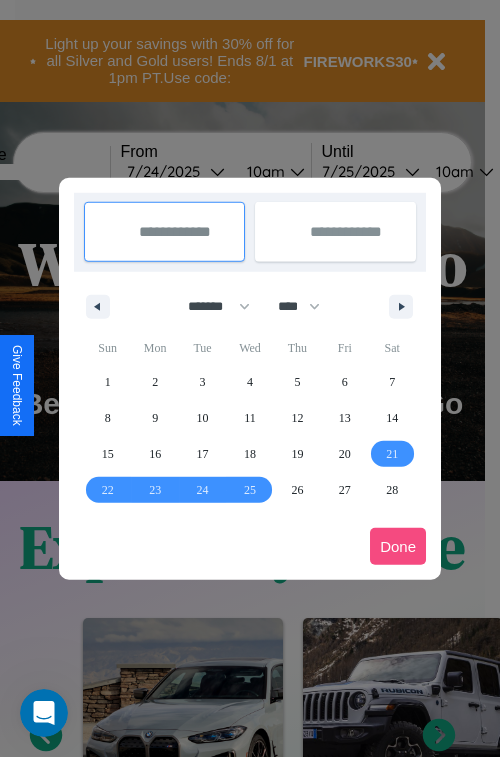 click on "Done" at bounding box center [398, 546] 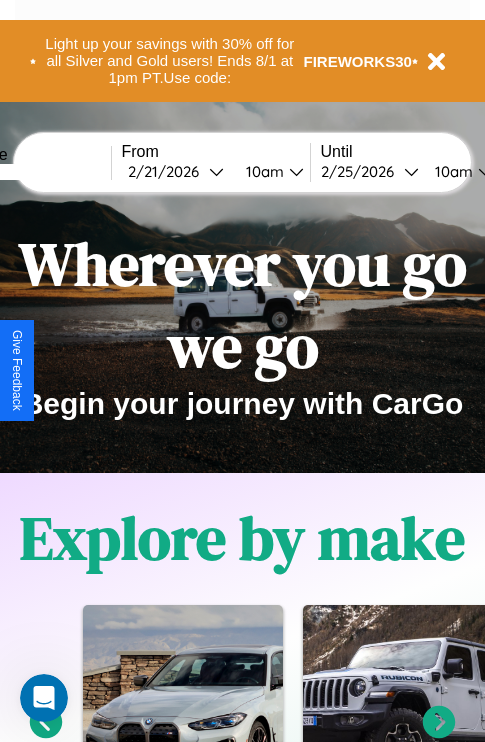 click on "10am" at bounding box center [262, 171] 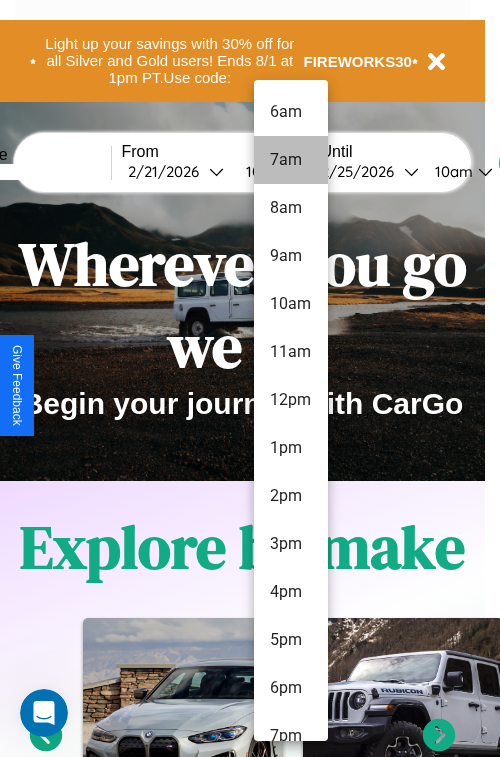 click on "7am" at bounding box center [291, 160] 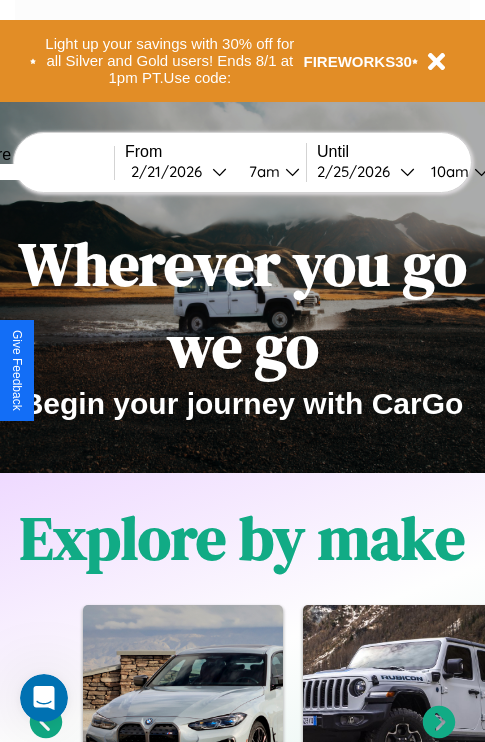 scroll, scrollTop: 0, scrollLeft: 72, axis: horizontal 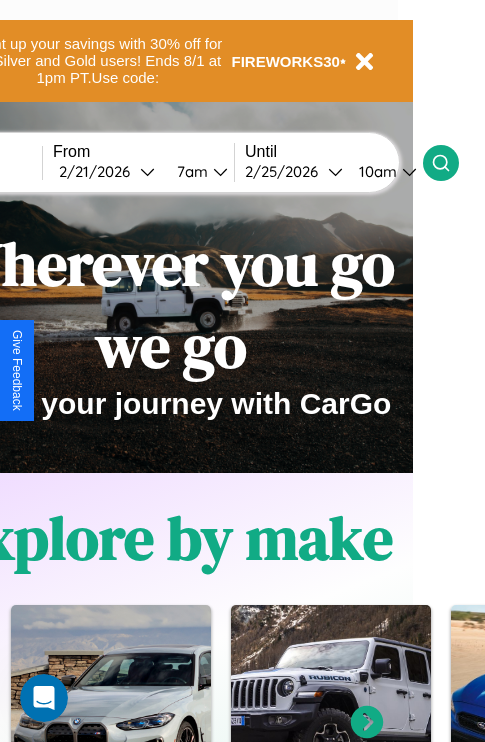 click 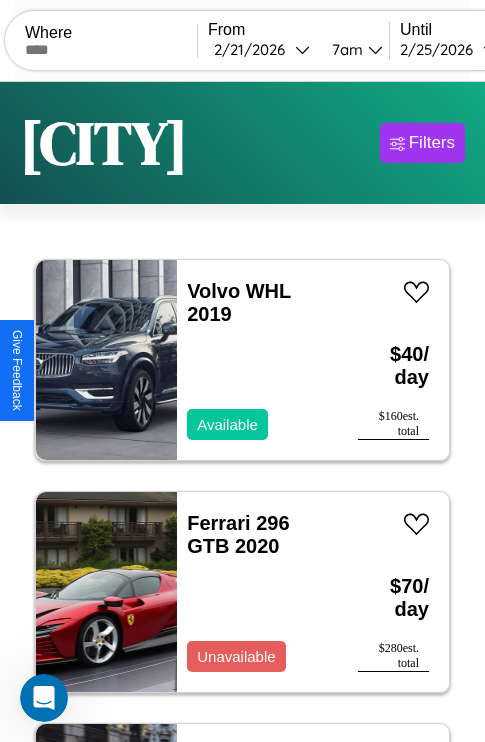 scroll, scrollTop: 95, scrollLeft: 0, axis: vertical 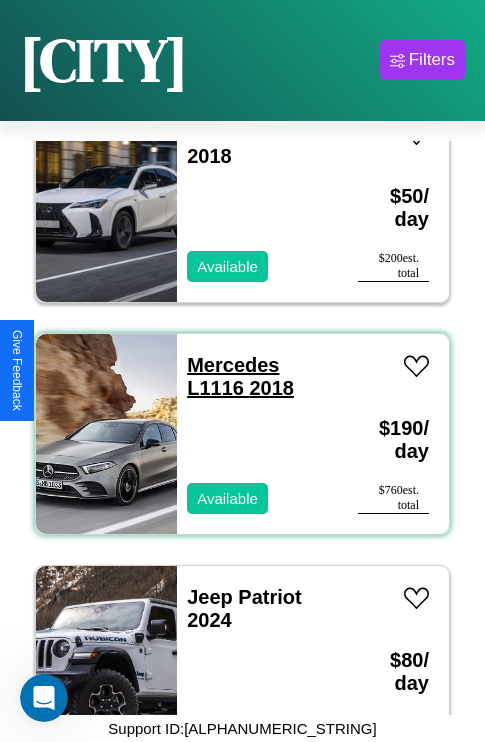 click on "Mercedes   L1116   2018" at bounding box center [240, 376] 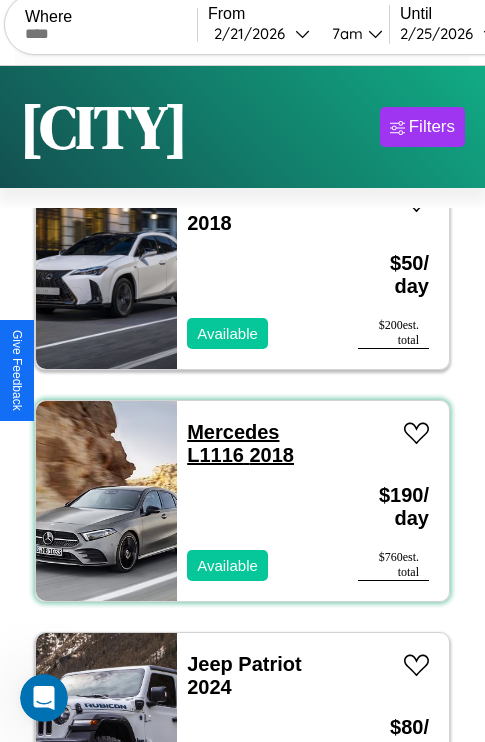 scroll, scrollTop: 437, scrollLeft: 0, axis: vertical 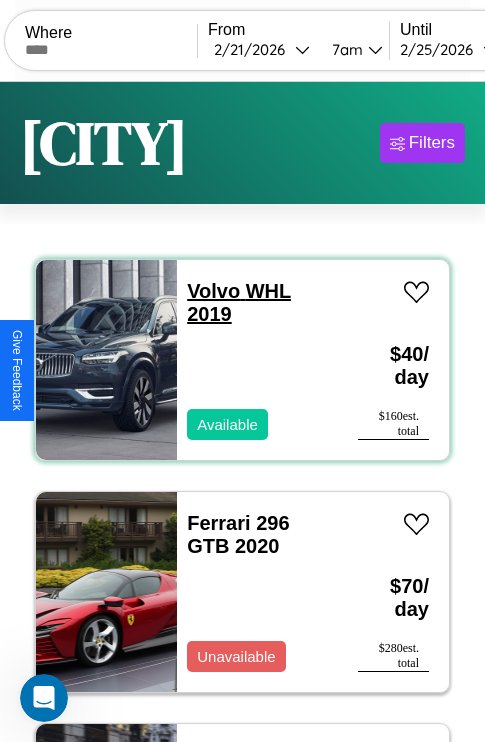 click on "Volvo   WHL   2019" at bounding box center [239, 302] 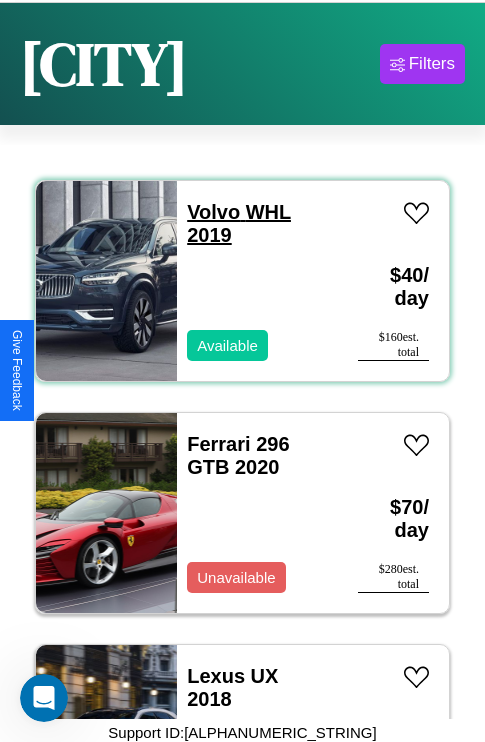scroll, scrollTop: 100, scrollLeft: 0, axis: vertical 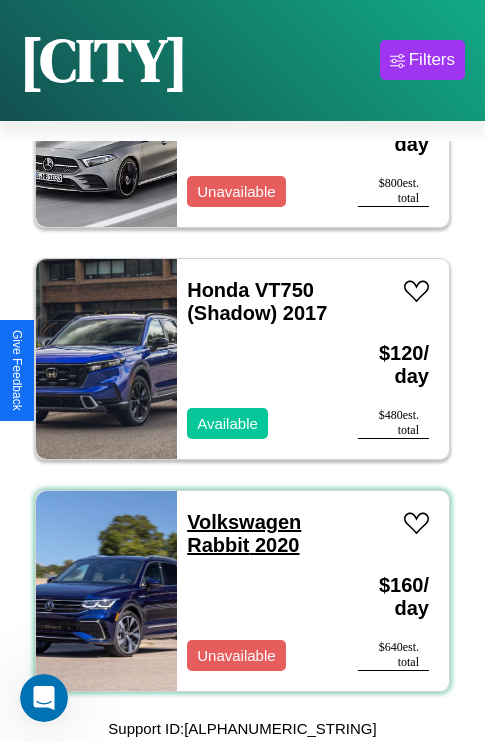 click on "Volkswagen   Rabbit   2020" at bounding box center (244, 533) 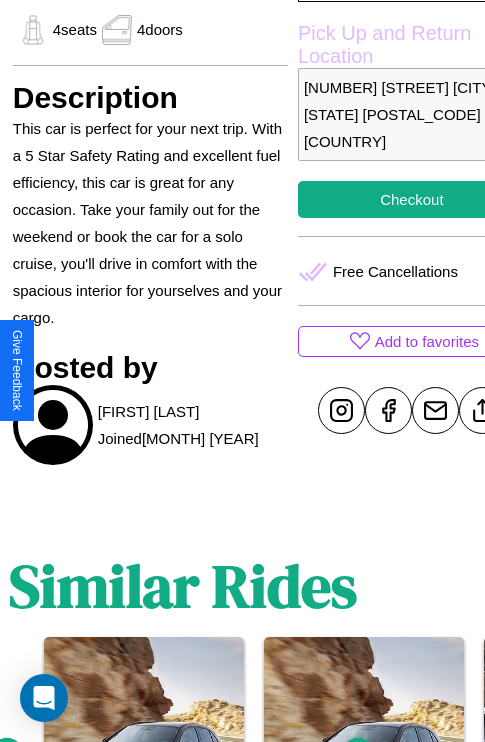 scroll, scrollTop: 645, scrollLeft: 64, axis: both 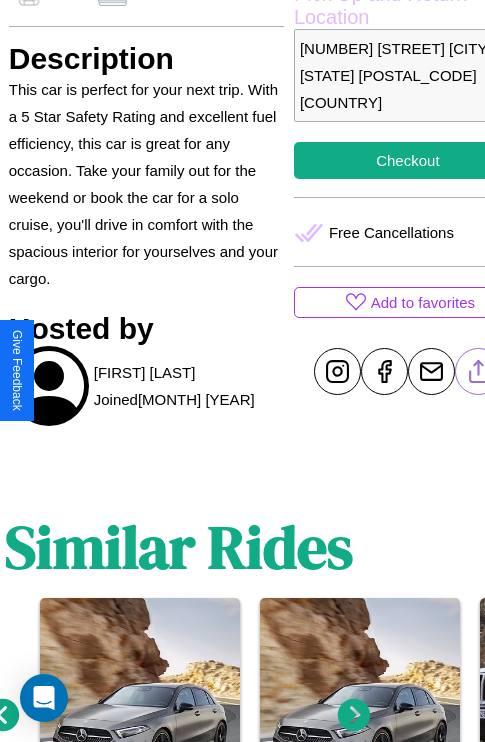 click 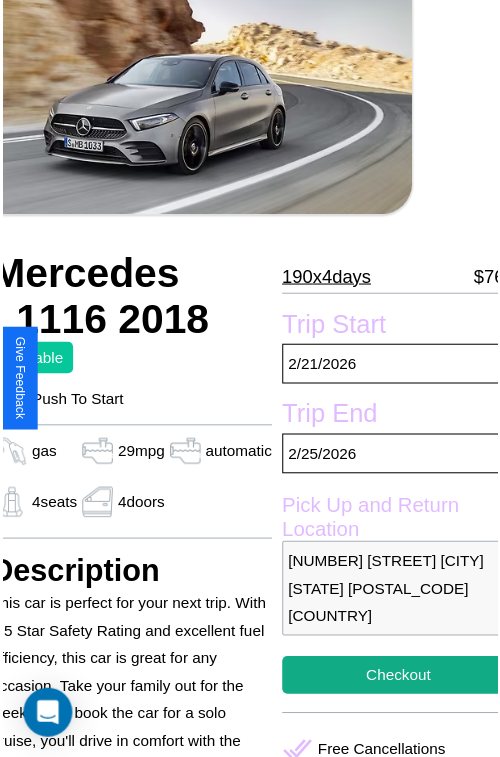 scroll, scrollTop: 129, scrollLeft: 84, axis: both 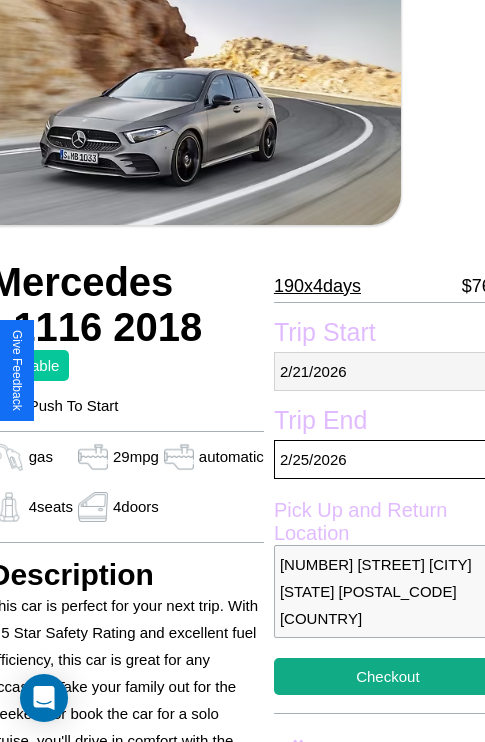 click on "2 / 21 / 2026" at bounding box center [388, 371] 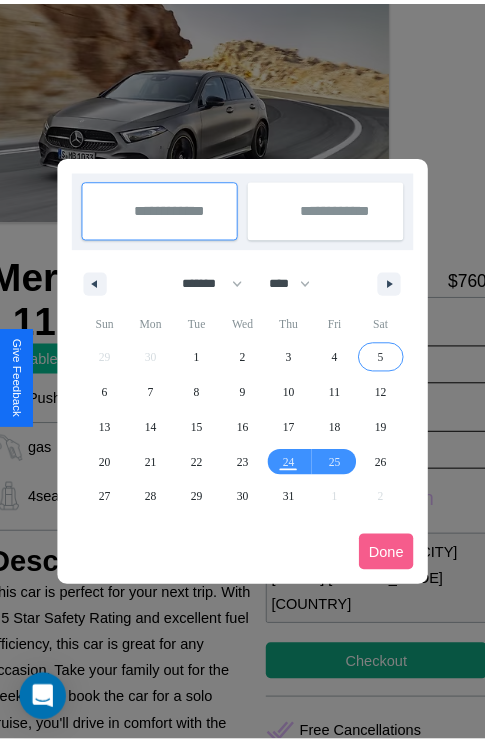 scroll, scrollTop: 0, scrollLeft: 84, axis: horizontal 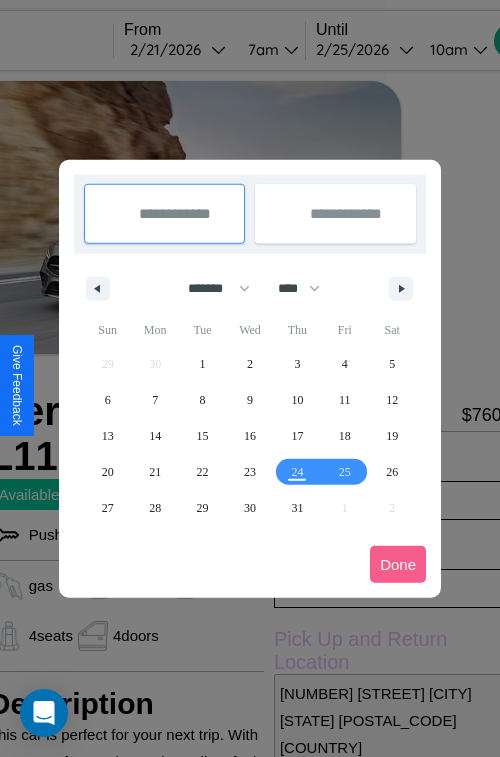 click at bounding box center [250, 378] 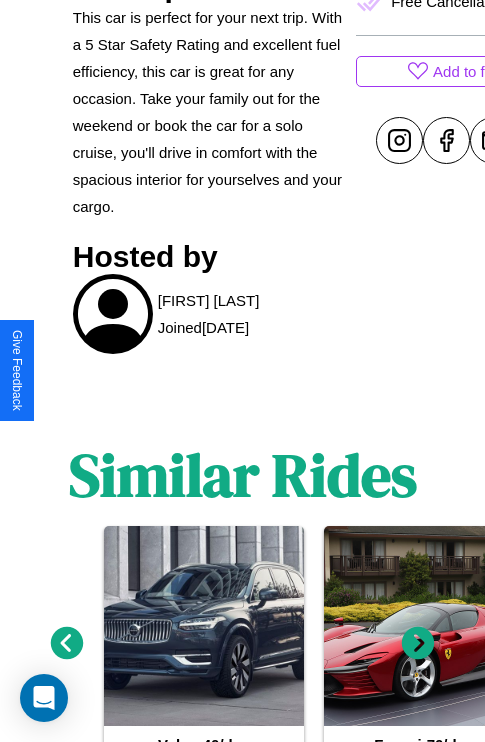 scroll, scrollTop: 995, scrollLeft: 0, axis: vertical 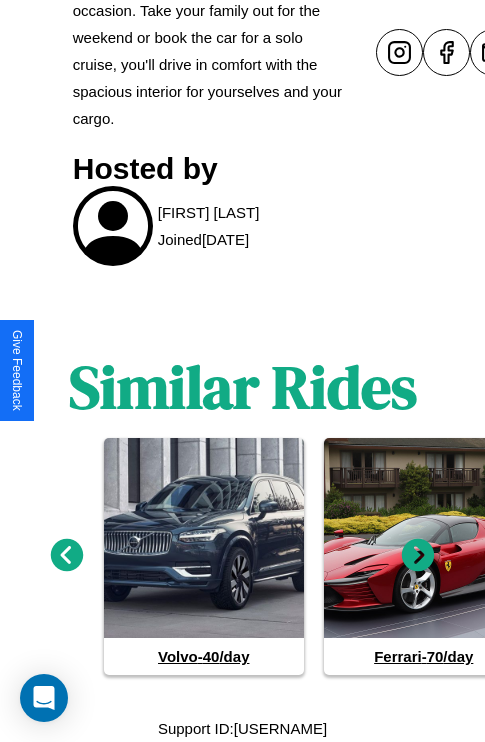click 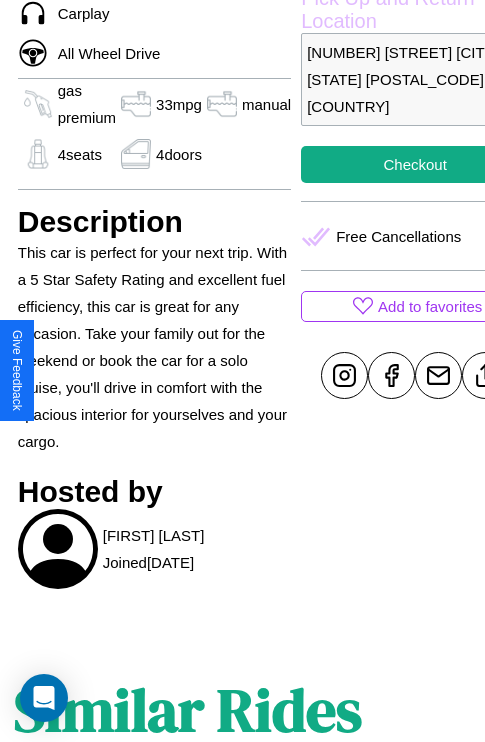 scroll, scrollTop: 465, scrollLeft: 91, axis: both 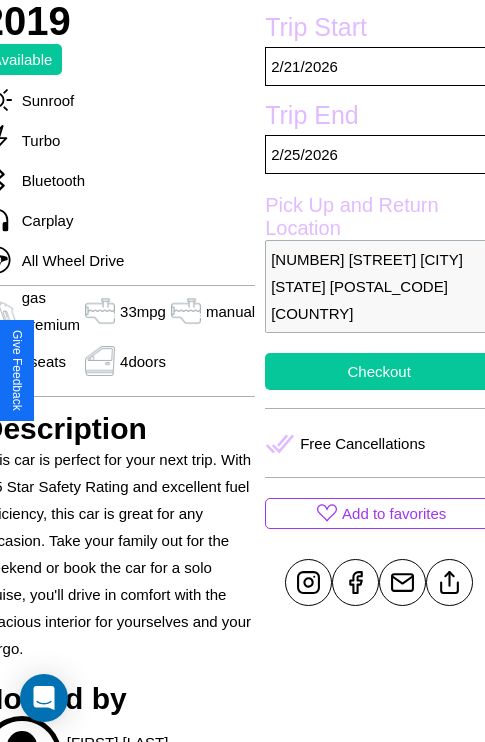 click on "Checkout" at bounding box center (379, 371) 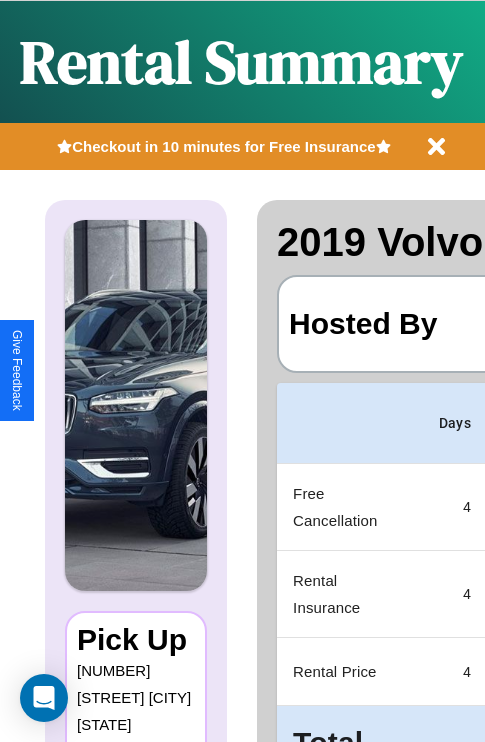 scroll, scrollTop: 0, scrollLeft: 408, axis: horizontal 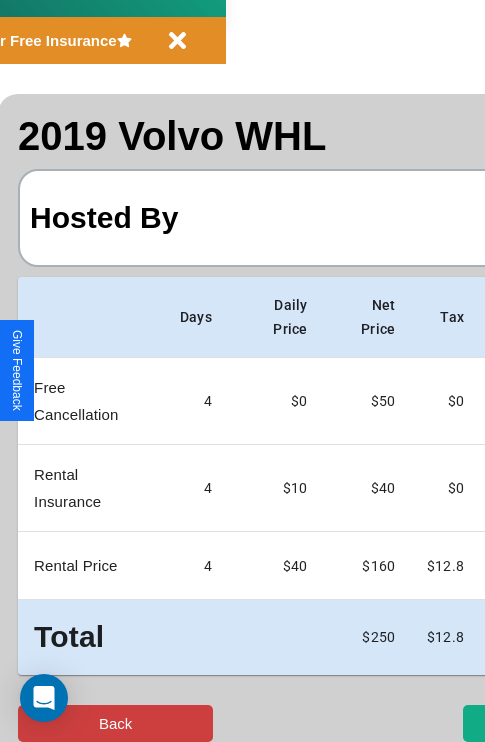click on "Back" at bounding box center [115, 723] 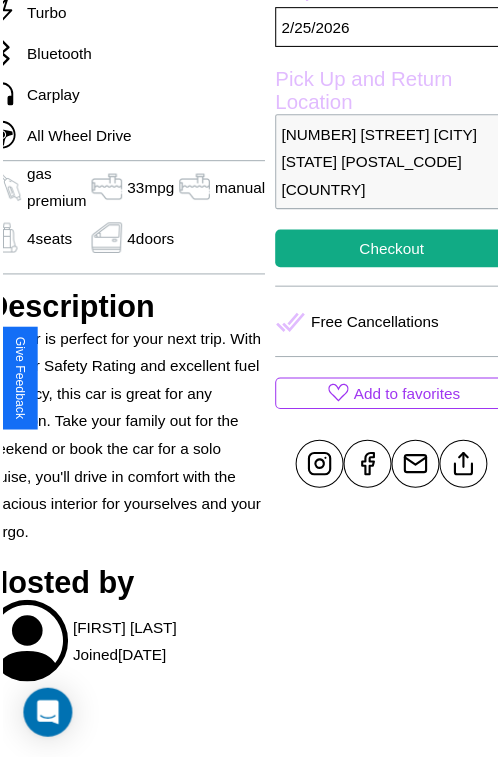 scroll, scrollTop: 607, scrollLeft: 91, axis: both 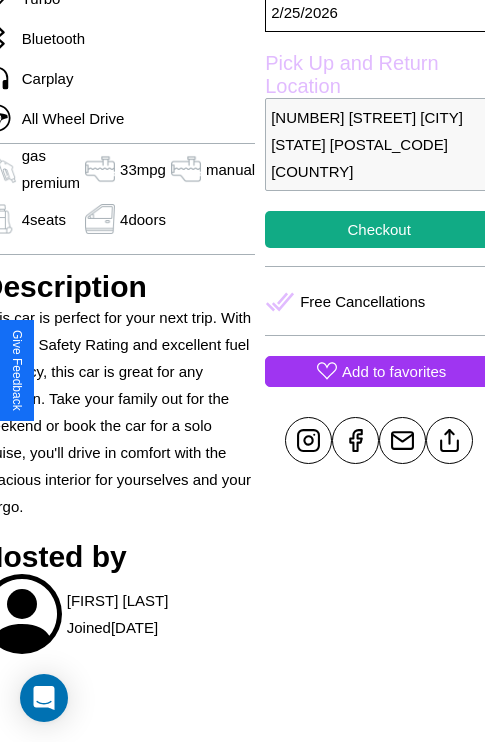 click on "Add to favorites" at bounding box center [394, 371] 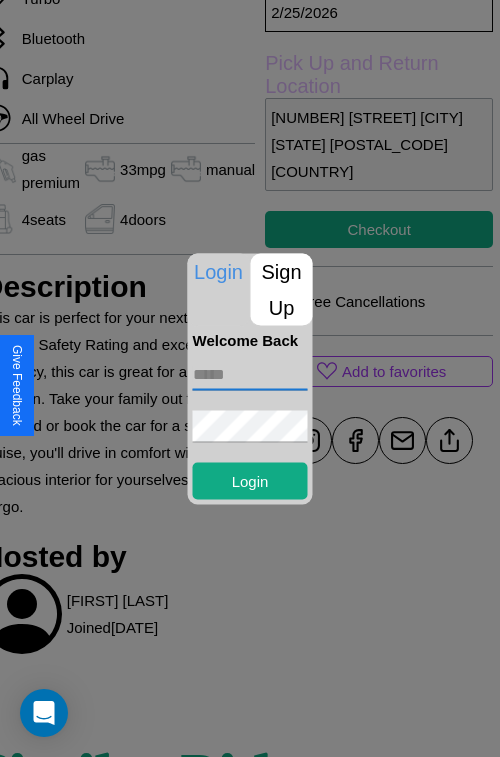 click at bounding box center (250, 374) 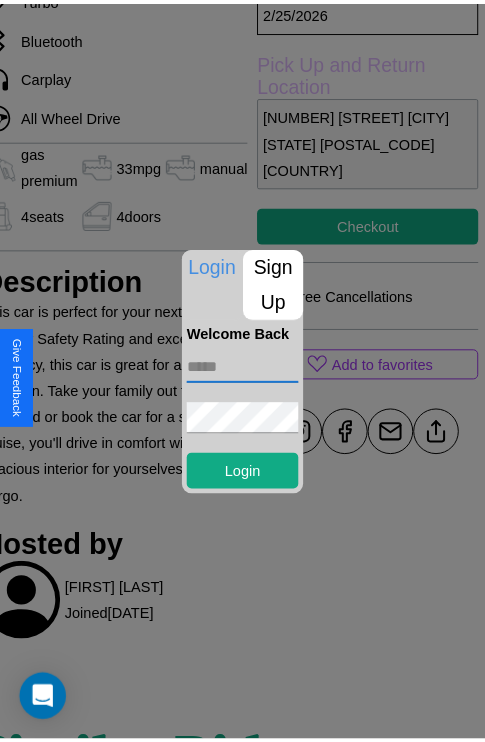 scroll, scrollTop: 669, scrollLeft: 91, axis: both 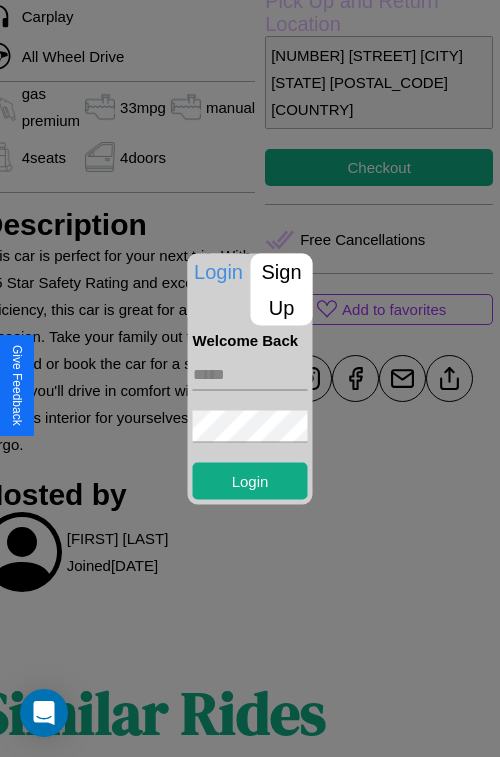 click at bounding box center [250, 378] 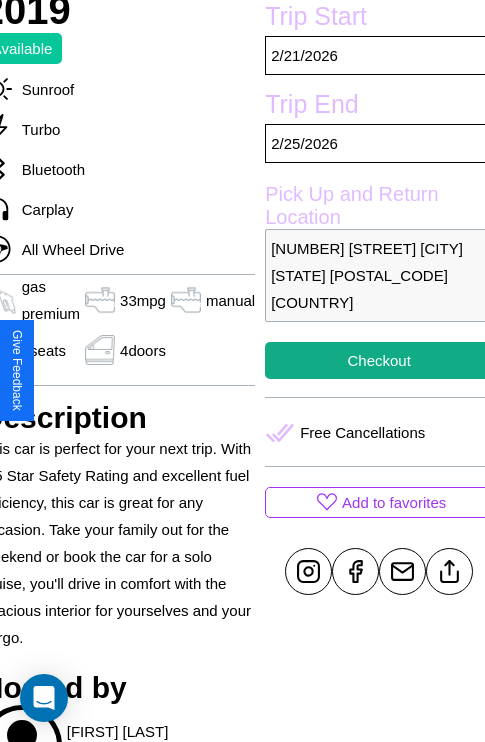 scroll, scrollTop: 465, scrollLeft: 91, axis: both 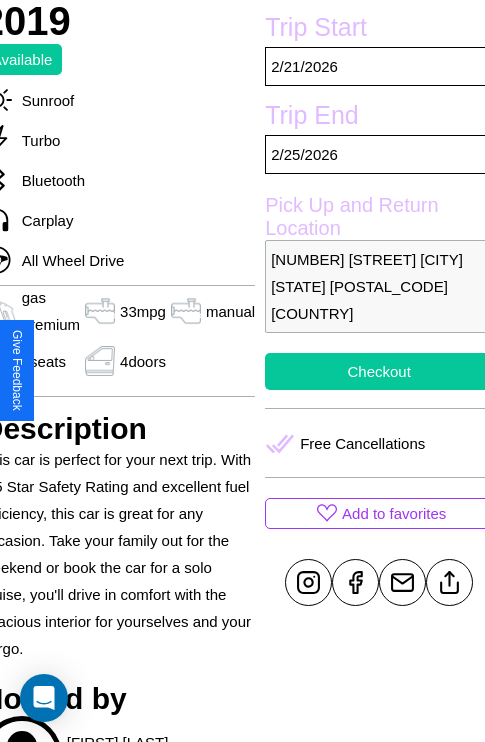 click on "Checkout" at bounding box center [379, 371] 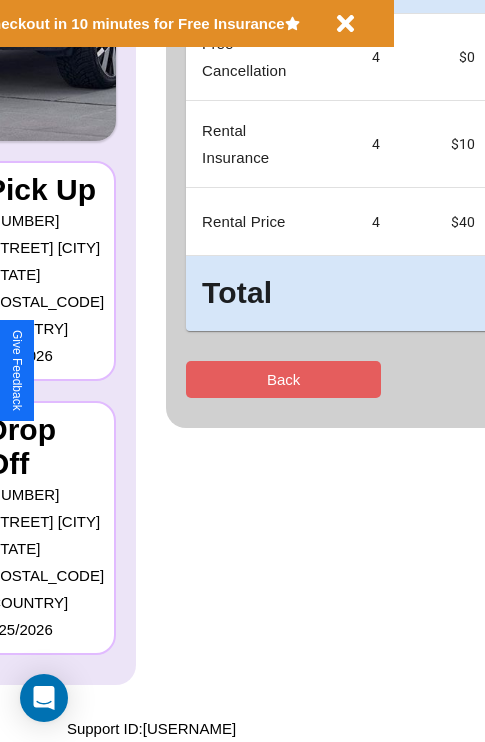 scroll, scrollTop: 0, scrollLeft: 0, axis: both 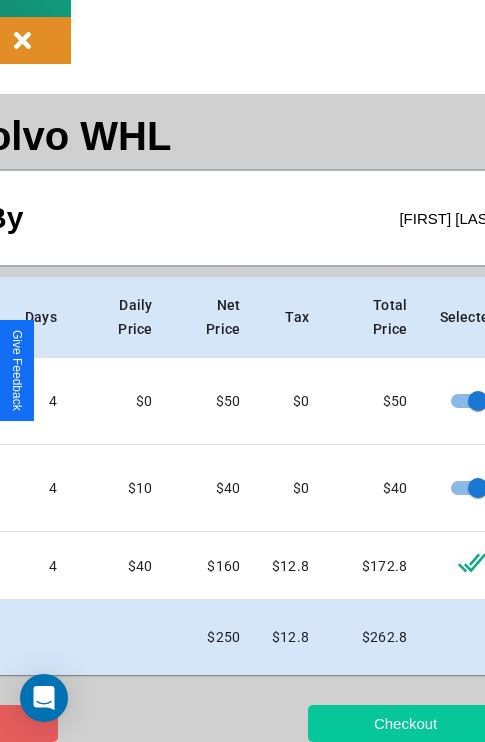 click on "Checkout" at bounding box center (405, 723) 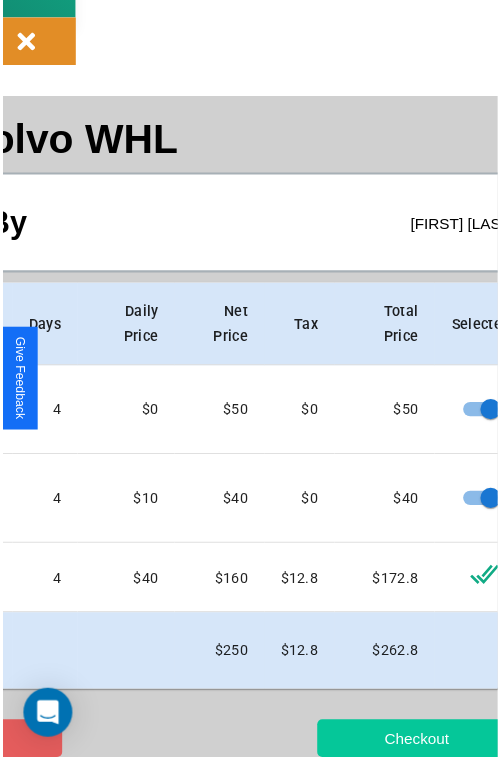 scroll, scrollTop: 0, scrollLeft: 0, axis: both 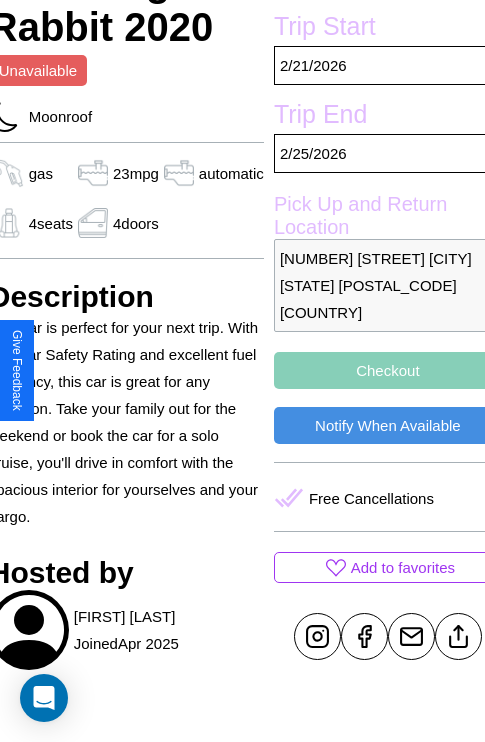 click on "Checkout" at bounding box center (388, 370) 